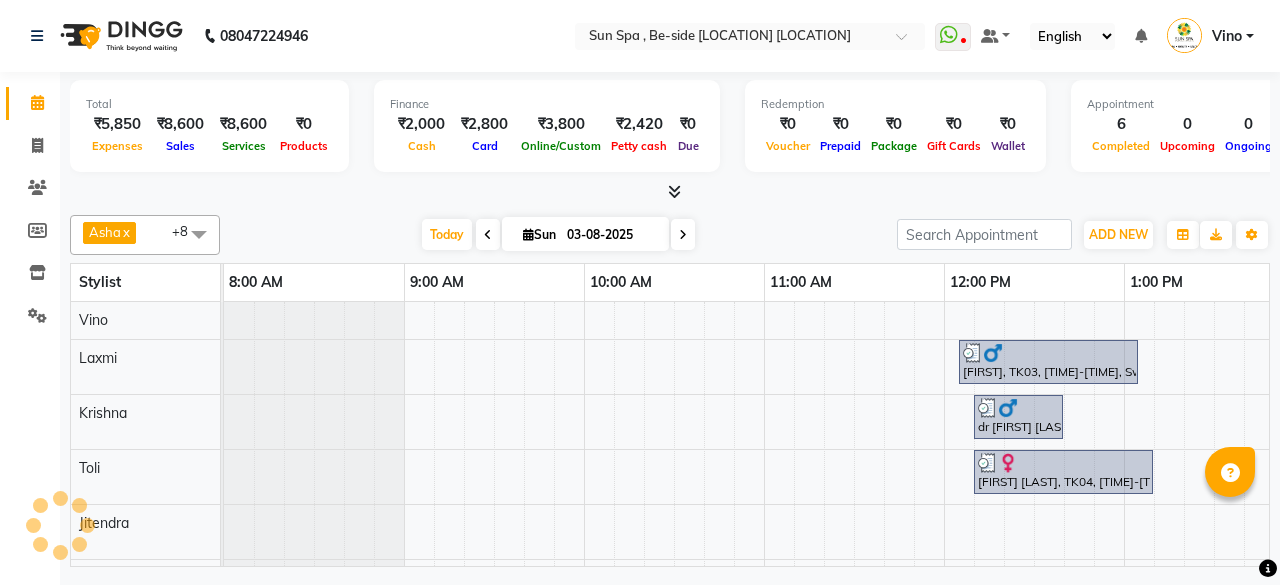 click at bounding box center [674, 191] 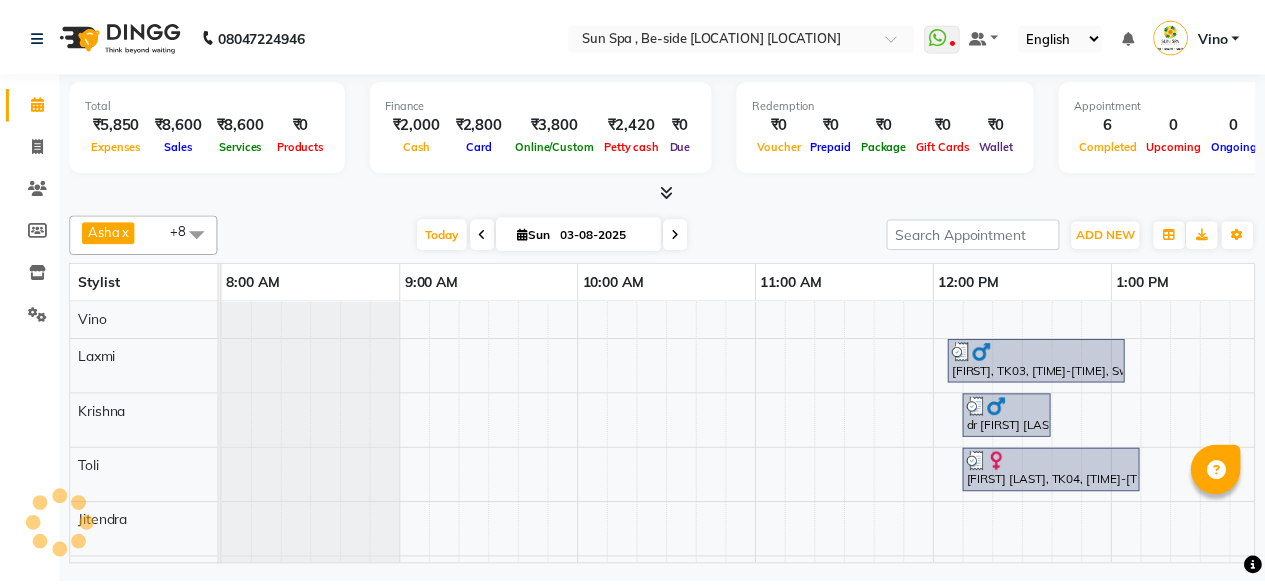 scroll, scrollTop: 0, scrollLeft: 0, axis: both 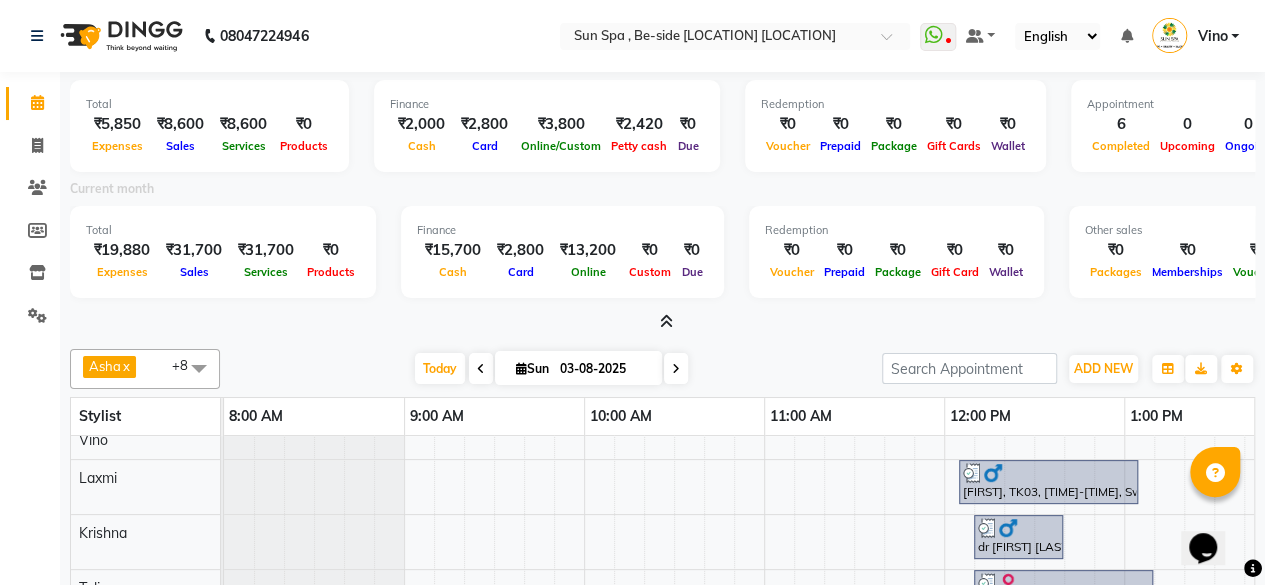 click at bounding box center [666, 321] 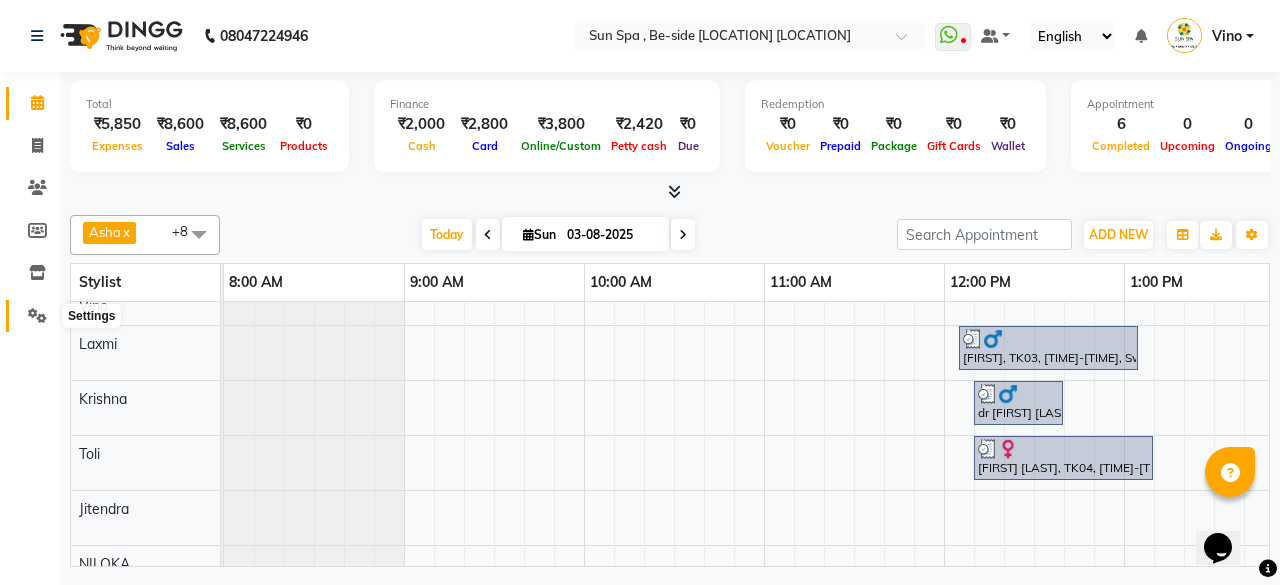 click 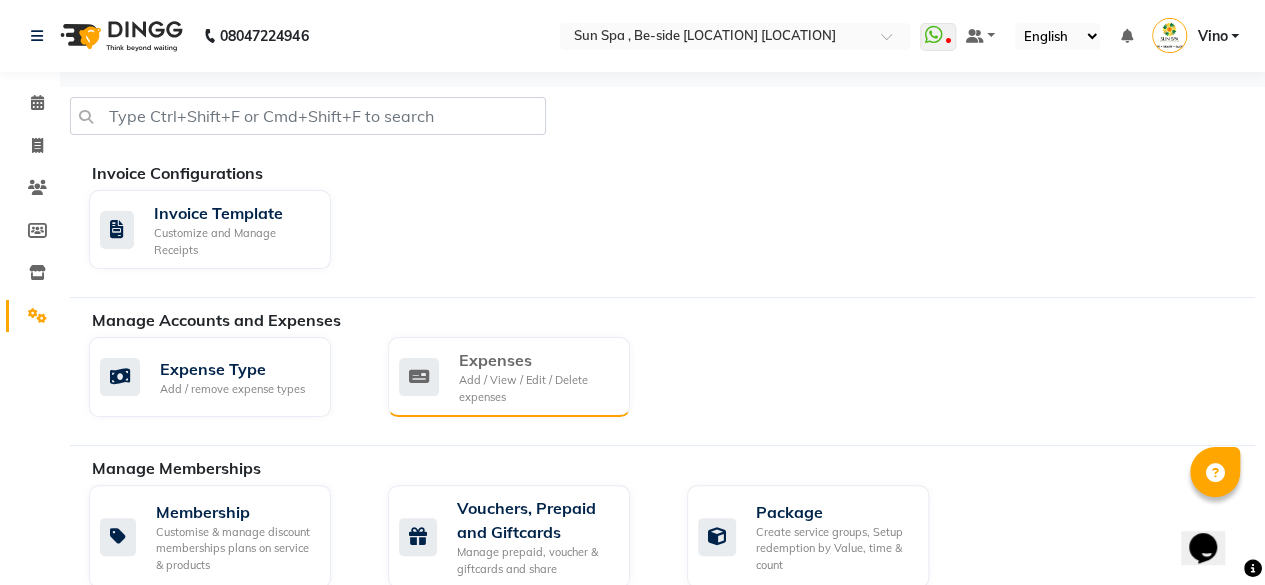 click on "Add / View / Edit / Delete expenses" 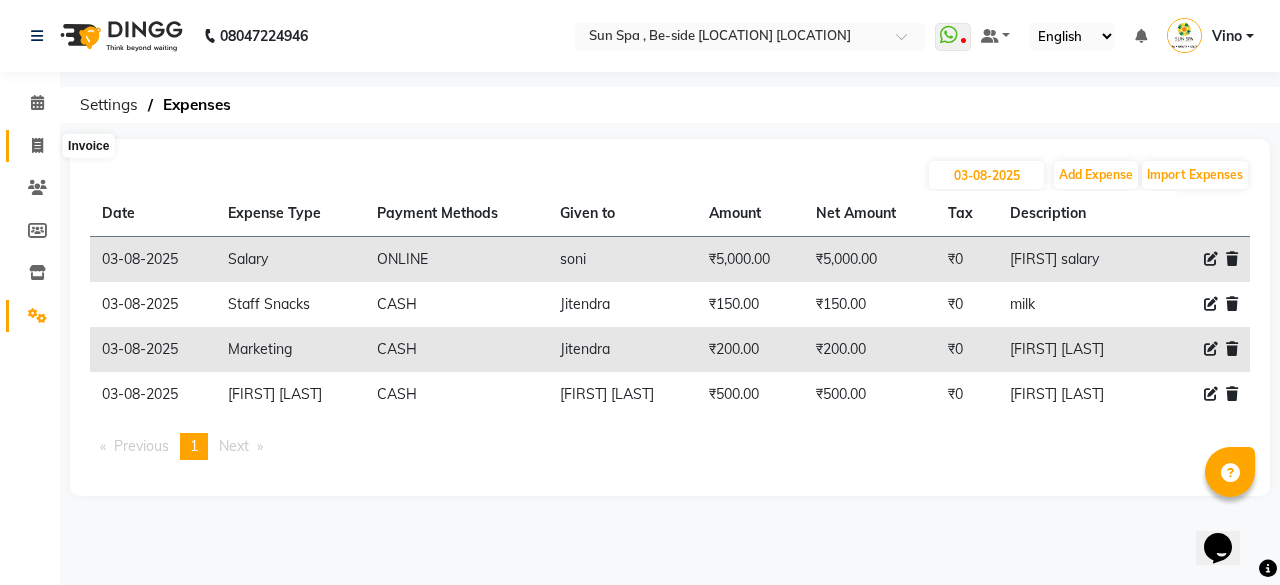 click 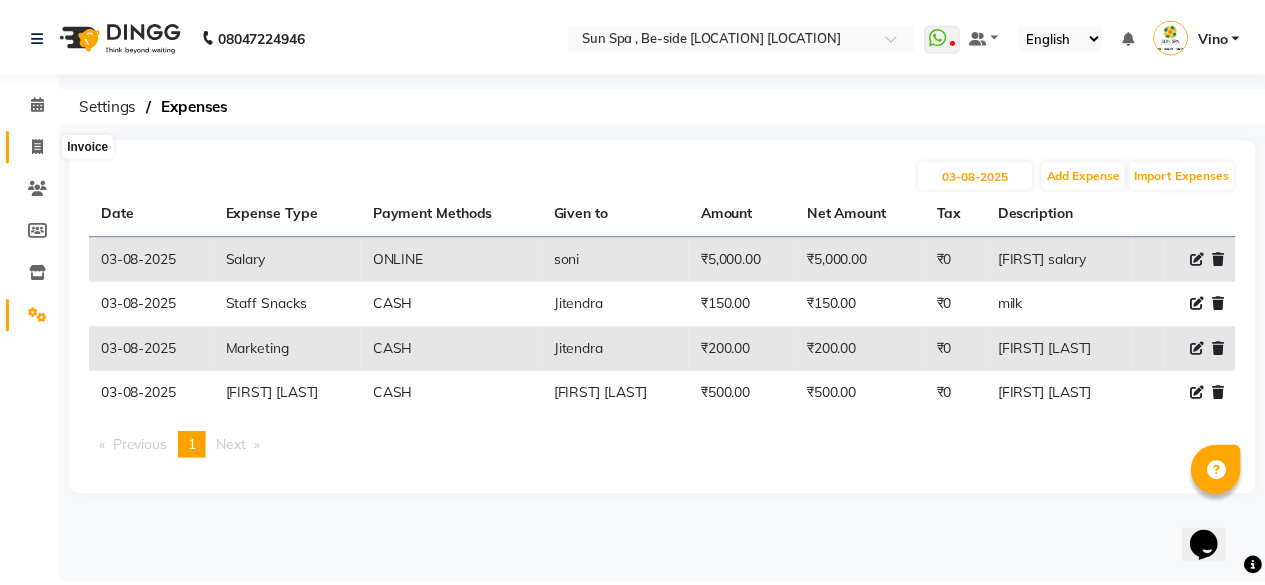 scroll, scrollTop: 15, scrollLeft: 0, axis: vertical 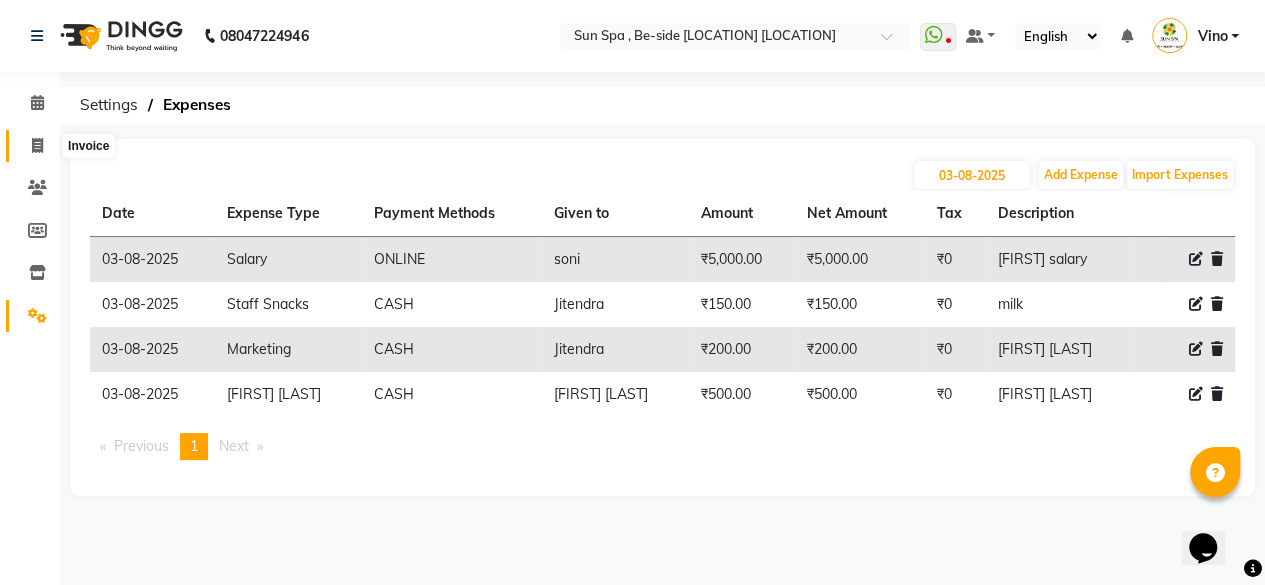 select on "service" 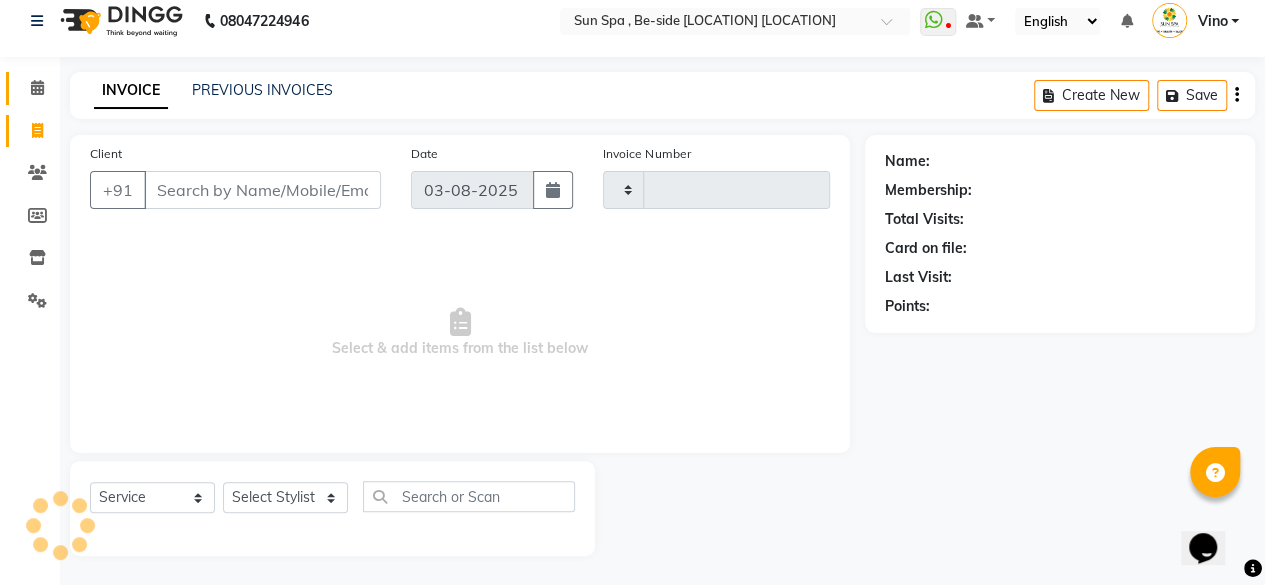 type on "0932" 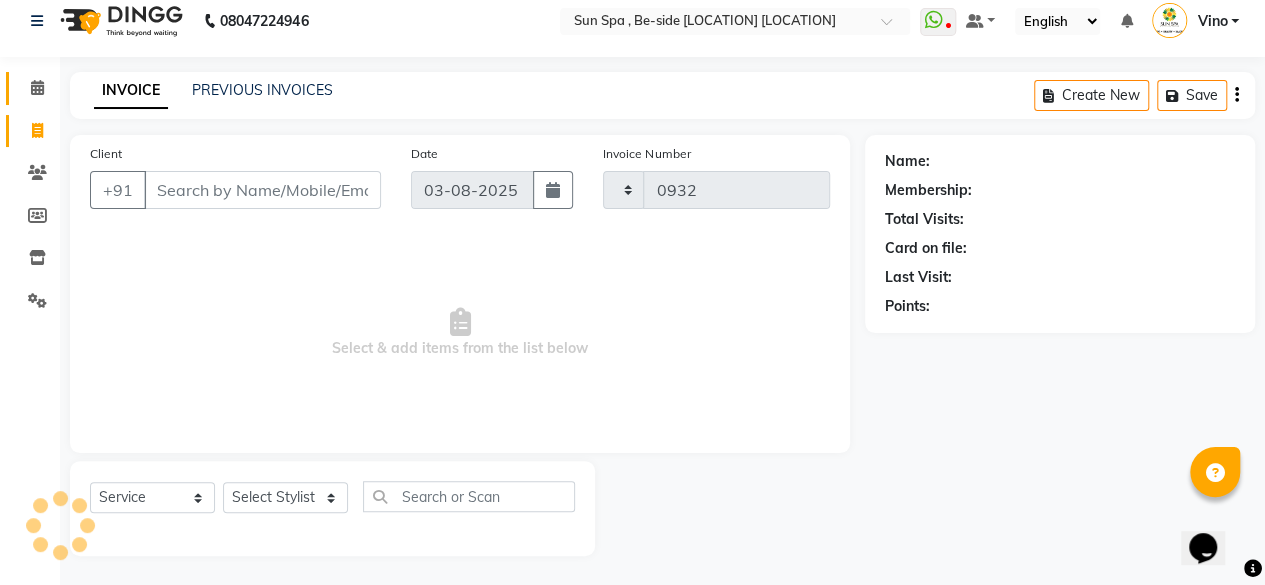 select on "5782" 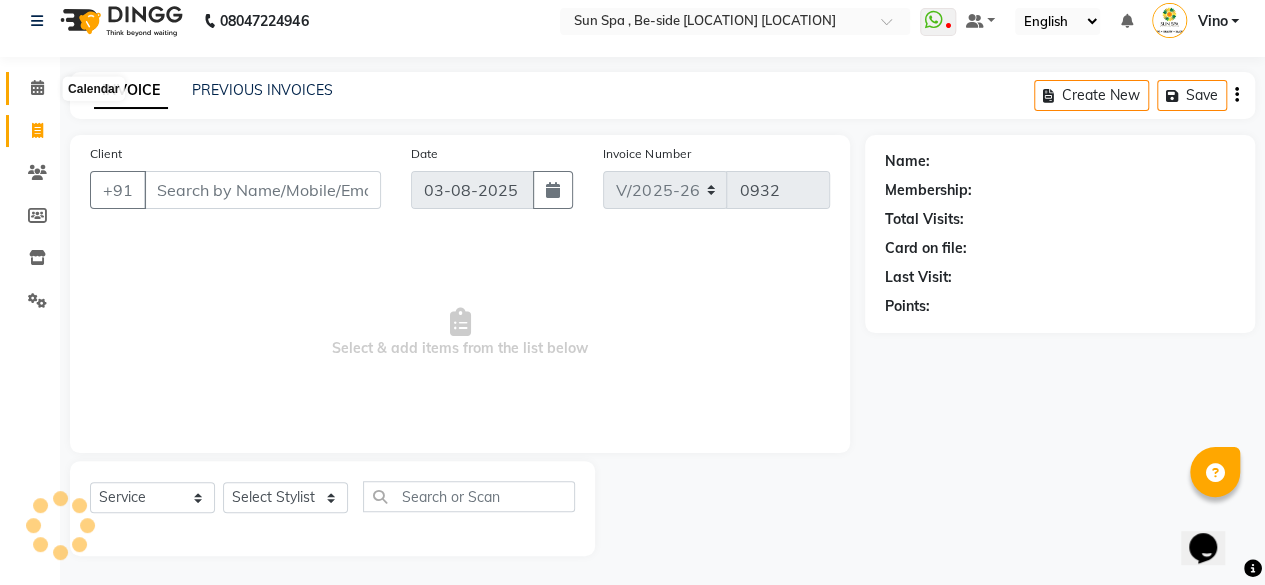 click 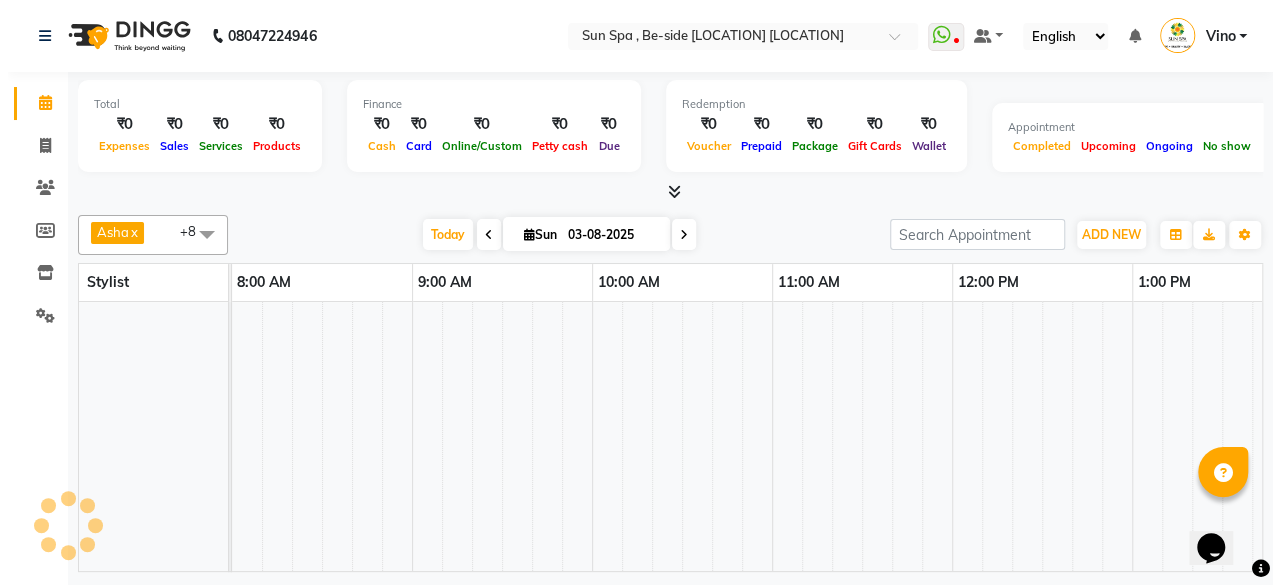 scroll, scrollTop: 0, scrollLeft: 0, axis: both 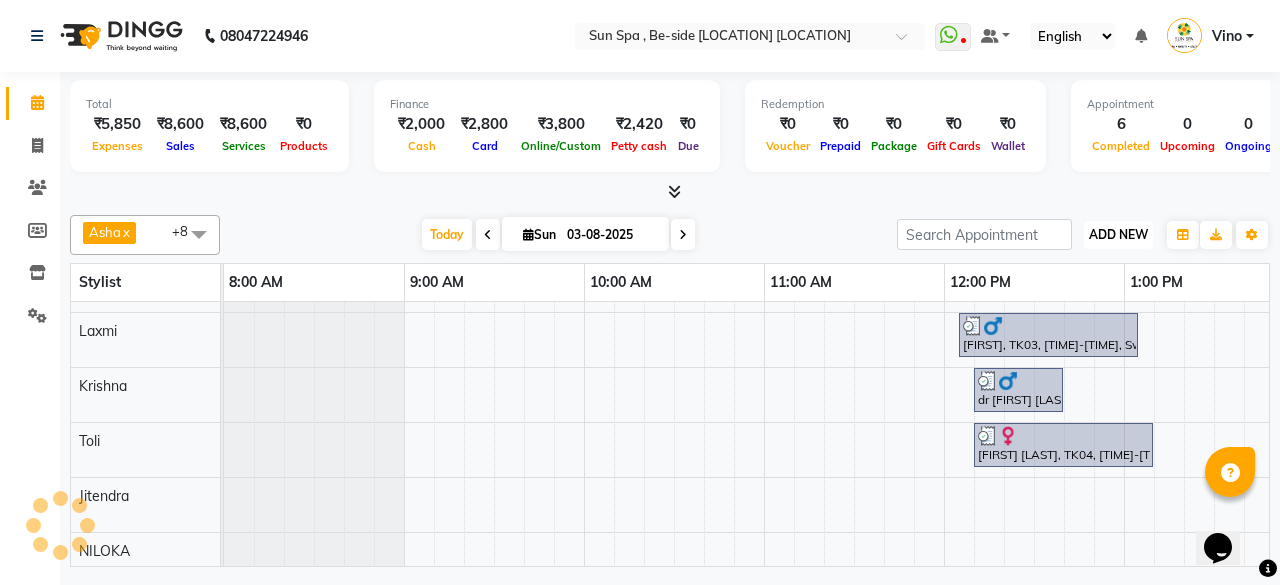 click on "ADD NEW" at bounding box center (1118, 234) 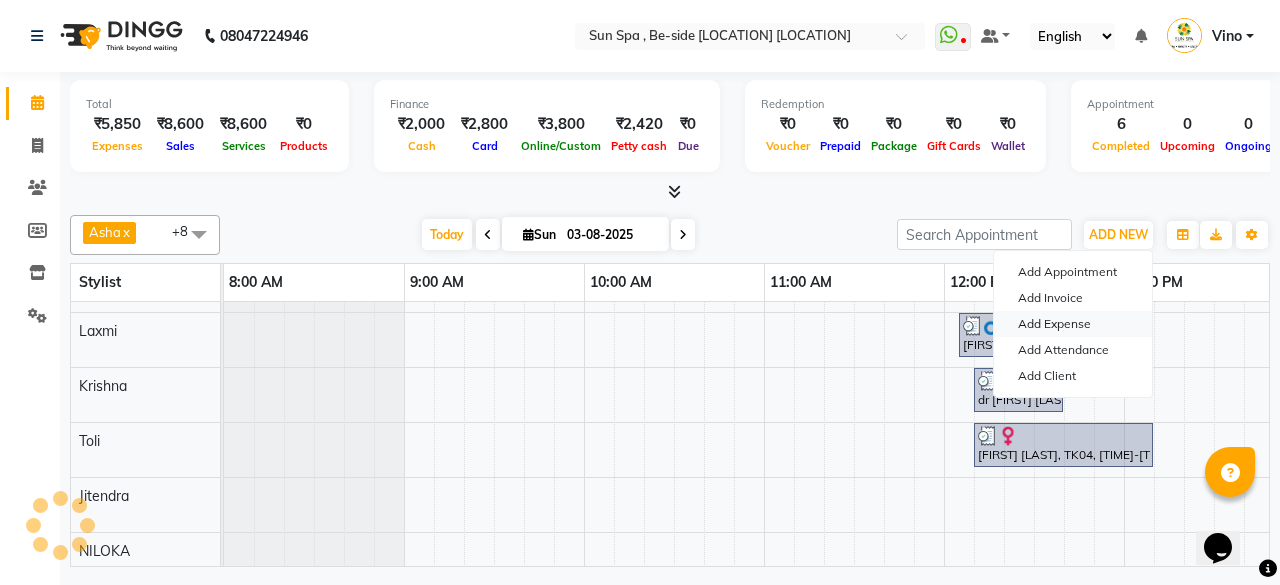 click on "Add Expense" at bounding box center (1073, 324) 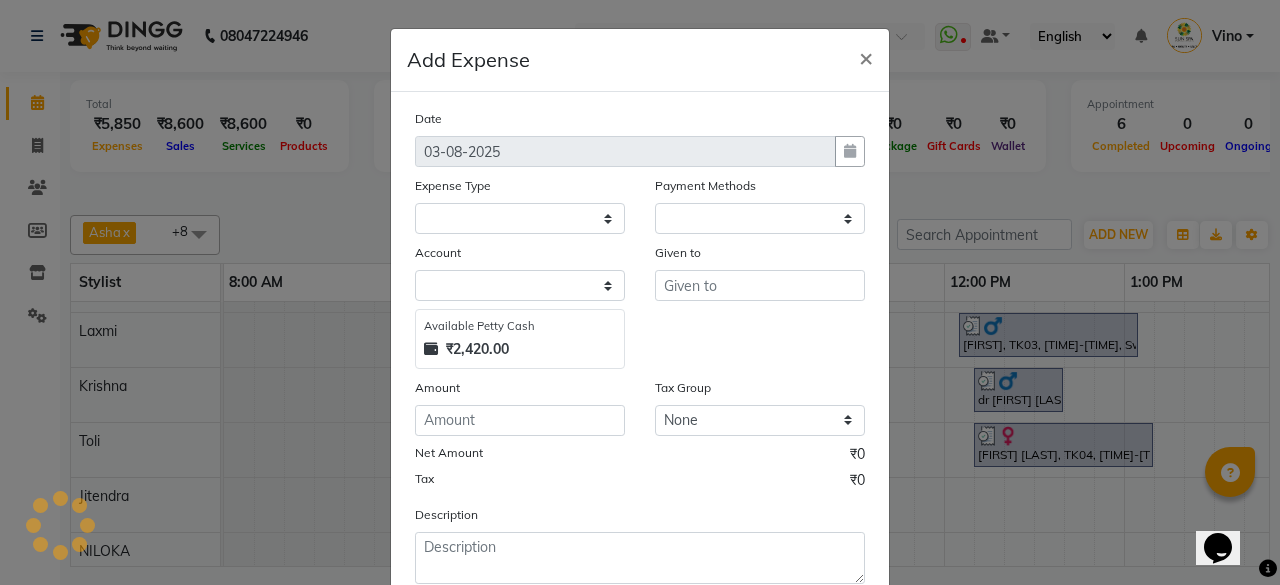 select on "1" 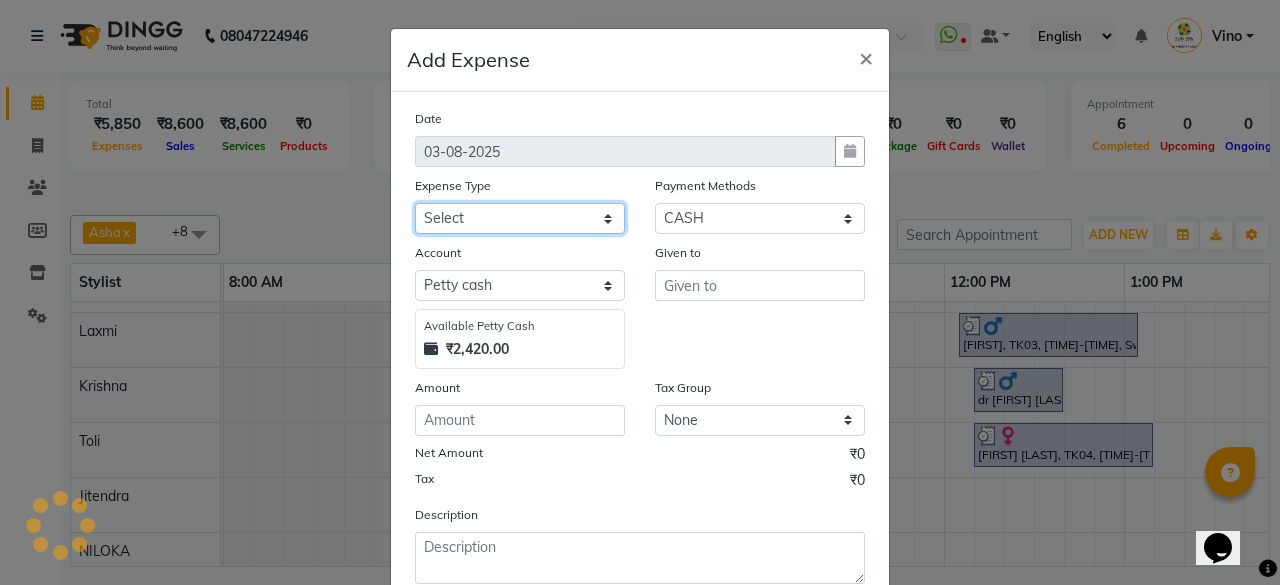 click on "Select Advance Salary Bank charges Car maintenance Cash transfer to bank Cash transfer to hub Client Snacks Events Expance Fuel Incentive JUSTDAIL Loan Repayment Maintenance Marketing Miscellaneous [FIRST] [LAST] Other Pantry Product Room Rent staff Salary Shop Rent Staff Snacks Tax Tea & Refreshment Utilities" 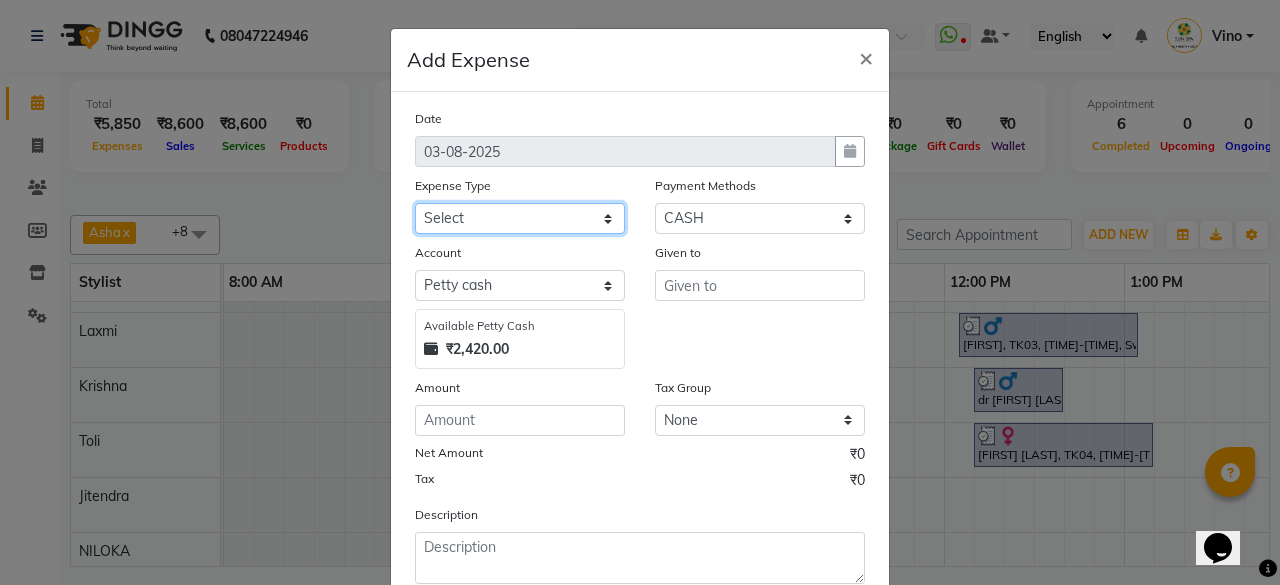 select on "12834" 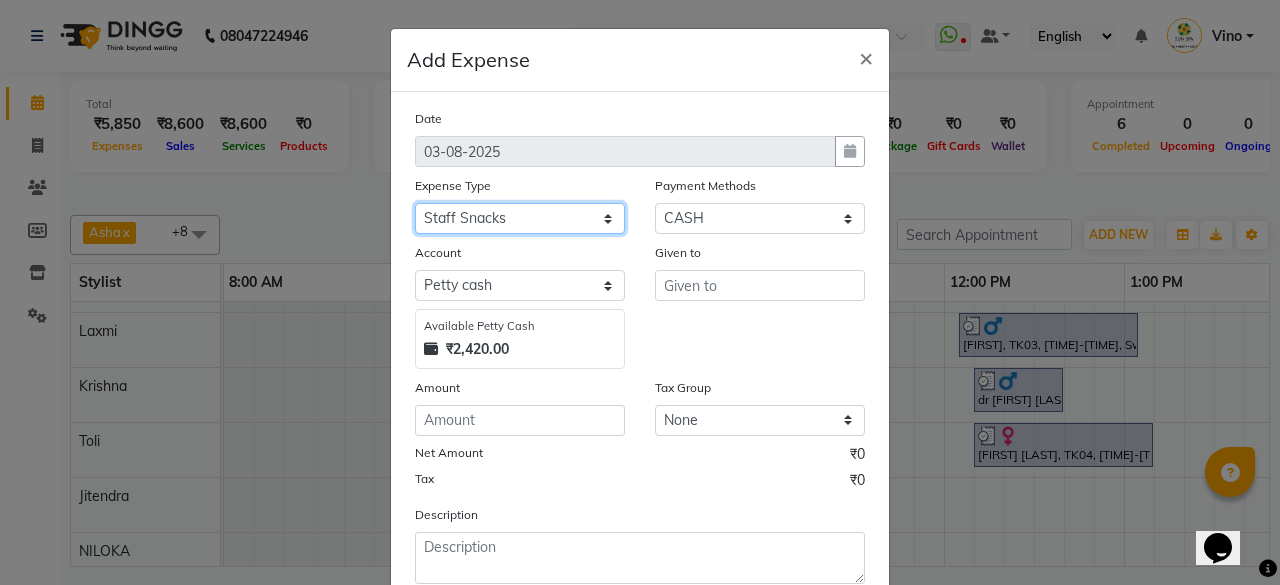 click on "Select Advance Salary Bank charges Car maintenance Cash transfer to bank Cash transfer to hub Client Snacks Events Expance Fuel Incentive JUSTDAIL Loan Repayment Maintenance Marketing Miscellaneous [FIRST] [LAST] Other Pantry Product Room Rent staff Salary Shop Rent Staff Snacks Tax Tea & Refreshment Utilities" 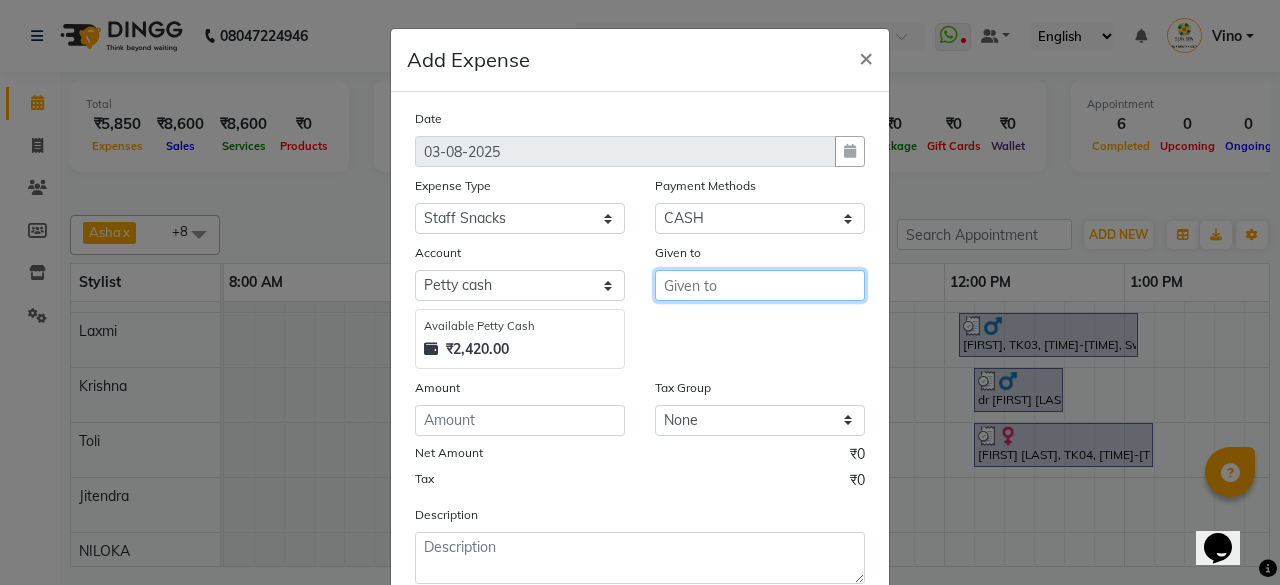 click at bounding box center (760, 285) 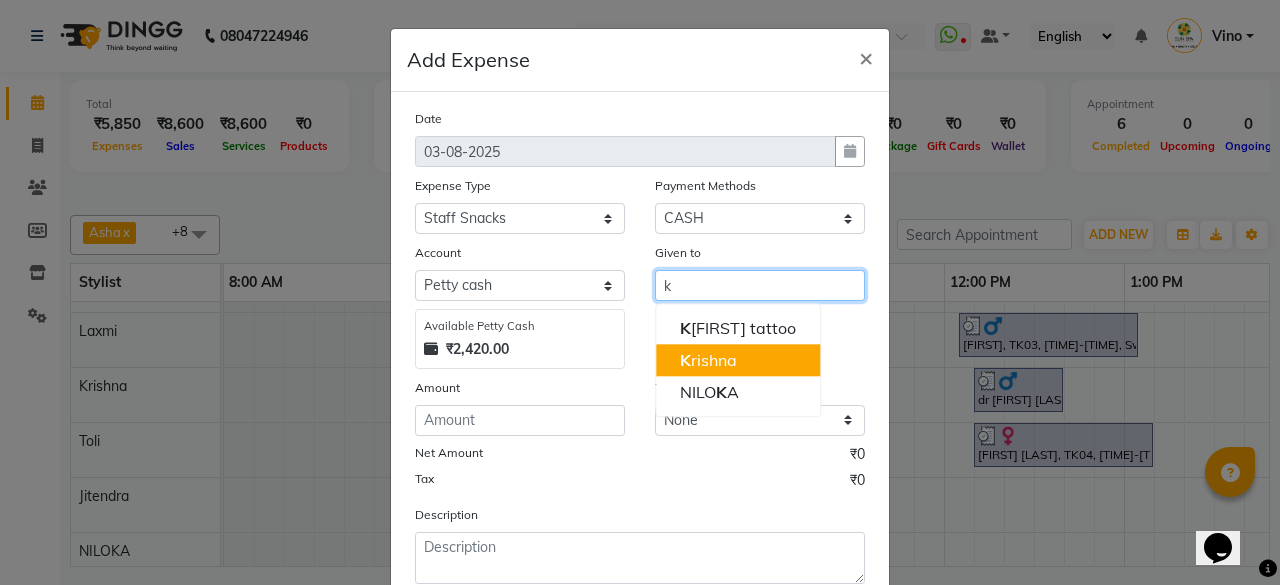 click on "[FIRST] [LAST]" at bounding box center (708, 360) 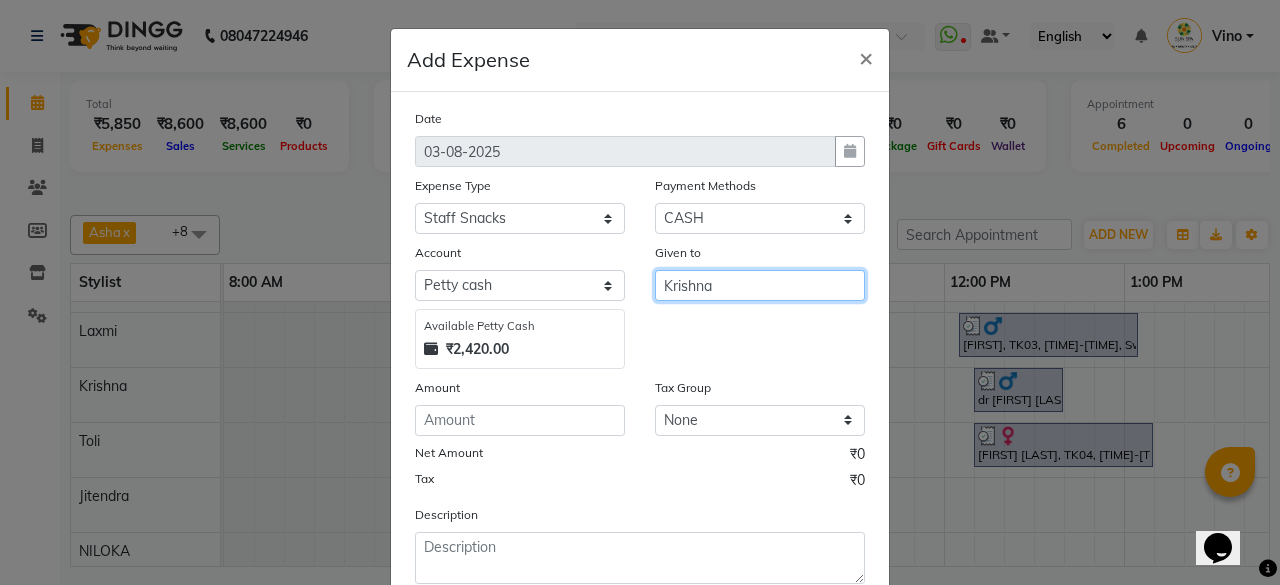 type on "Krishna" 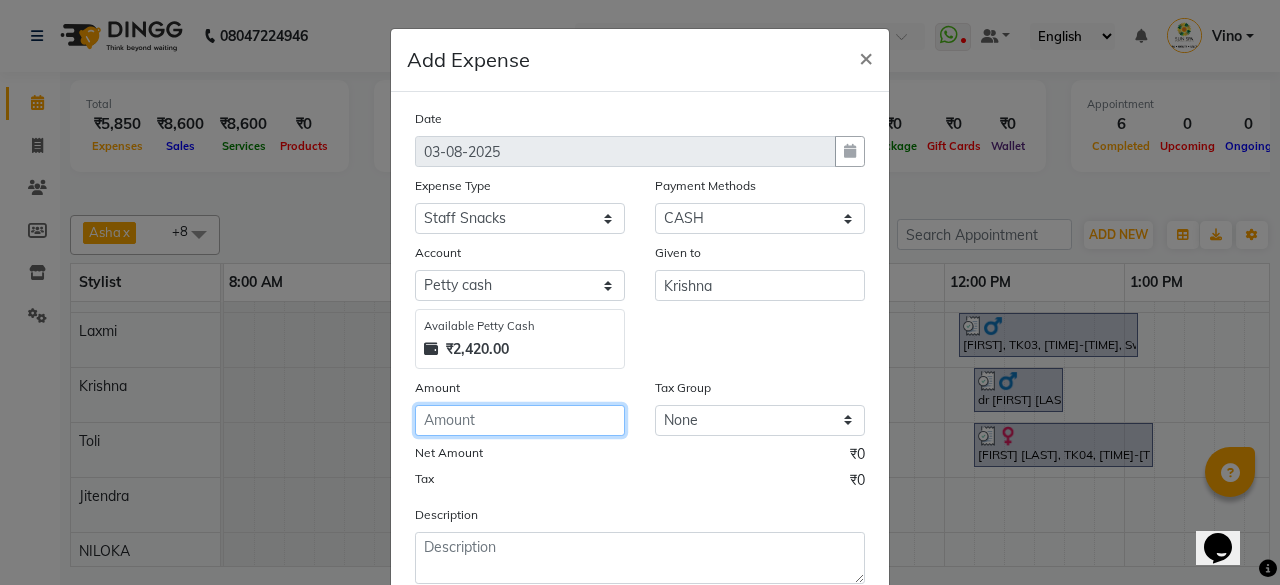 click 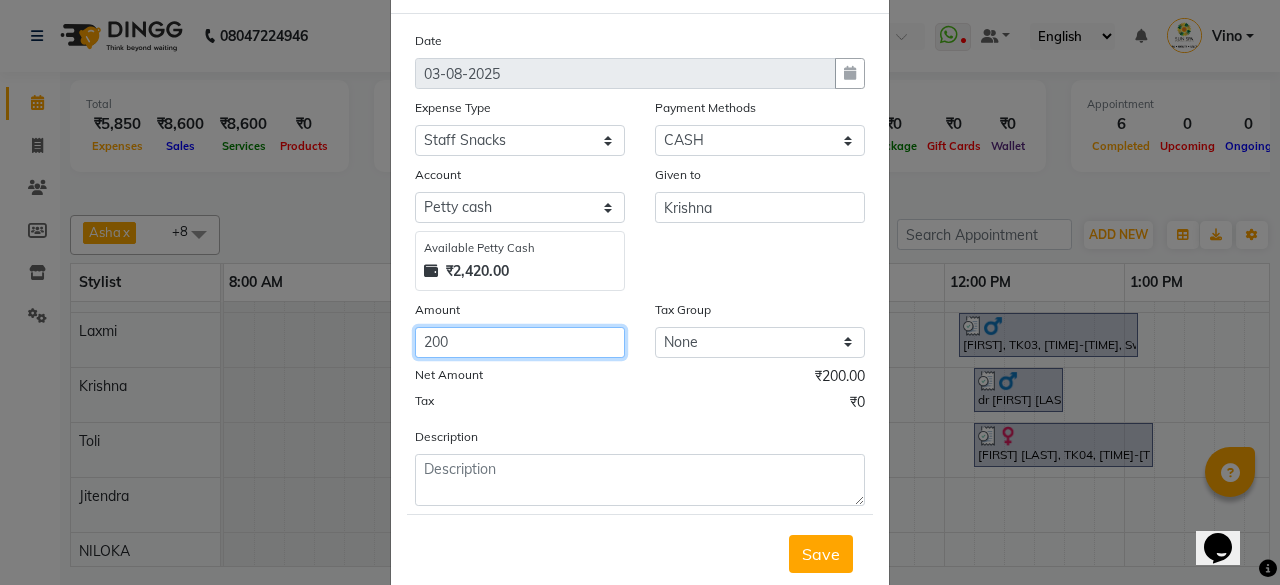 scroll, scrollTop: 127, scrollLeft: 0, axis: vertical 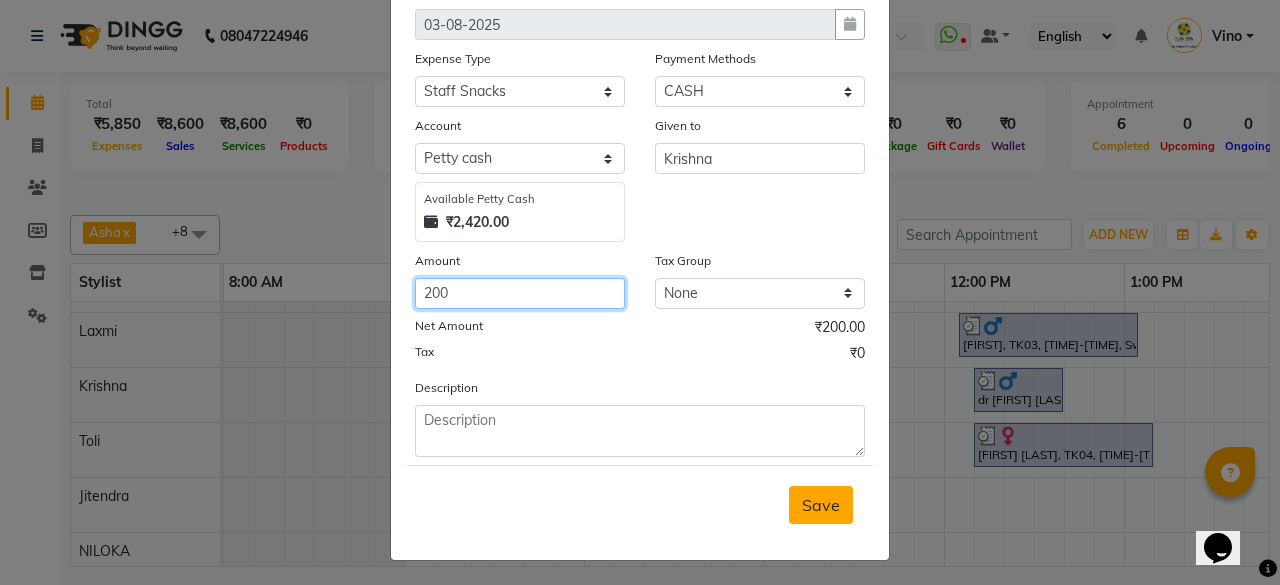 type on "200" 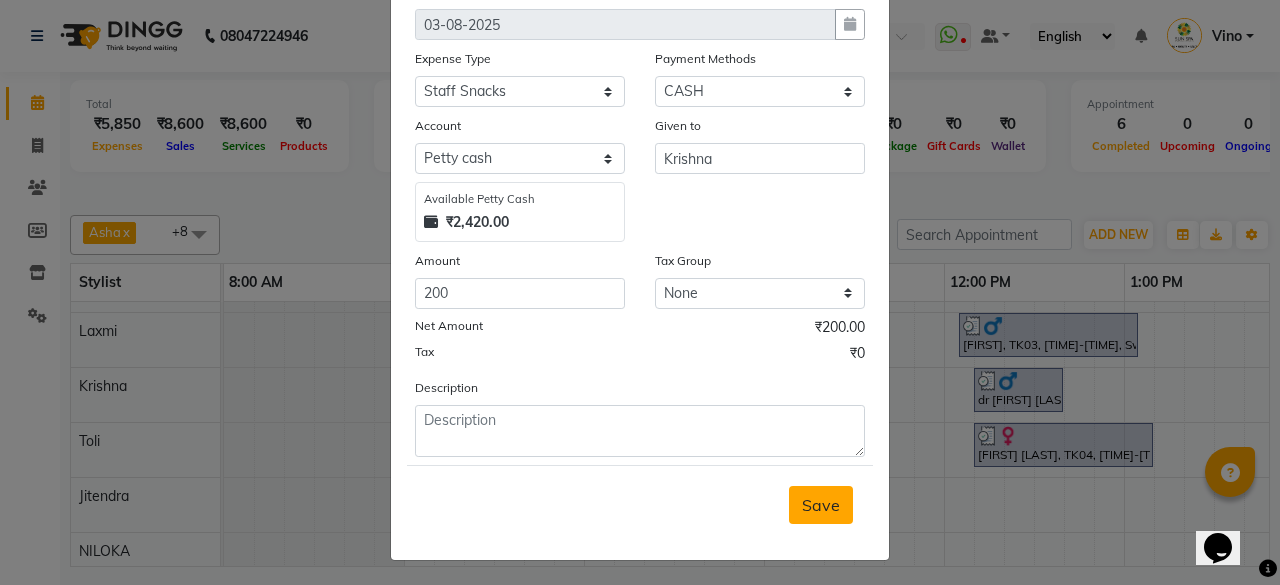 click on "Save" at bounding box center [821, 505] 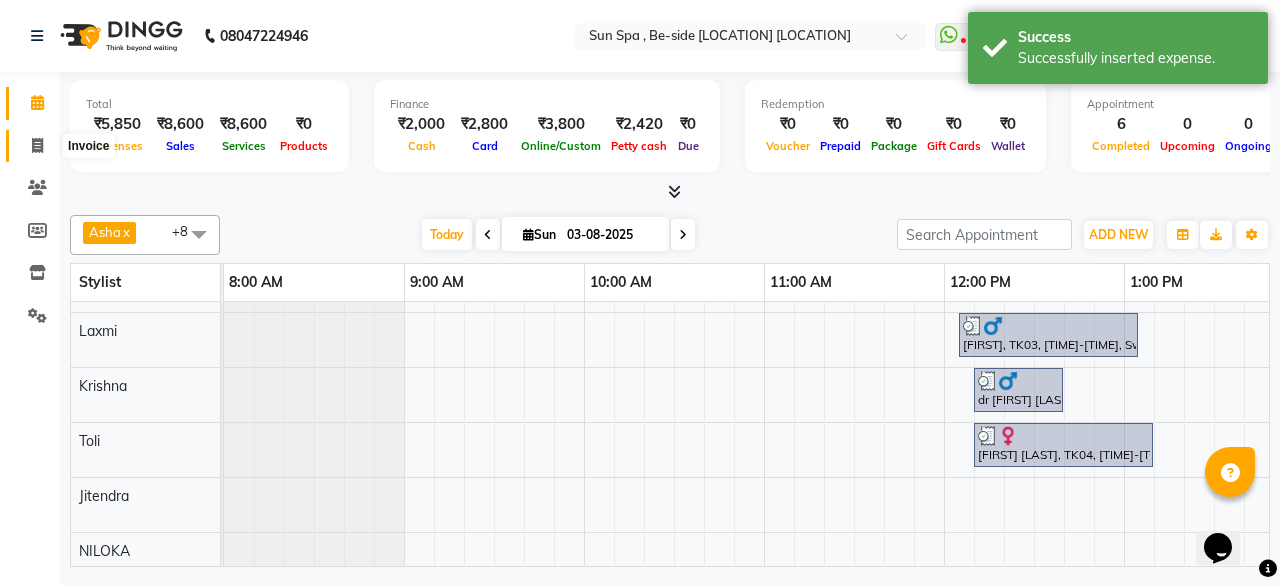 click 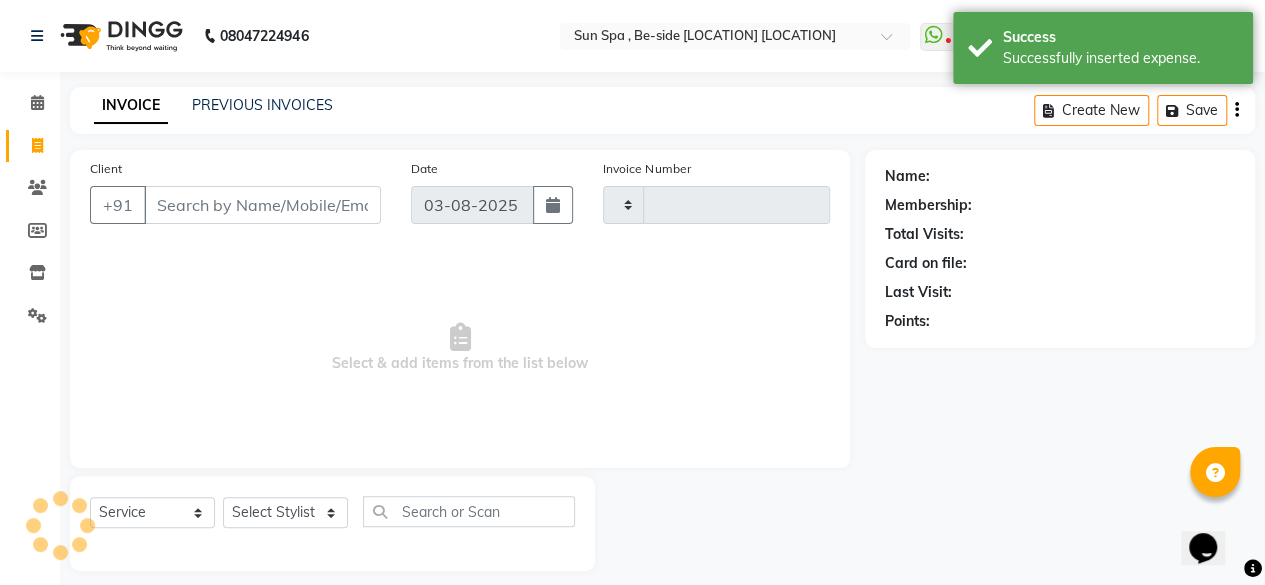 type on "0932" 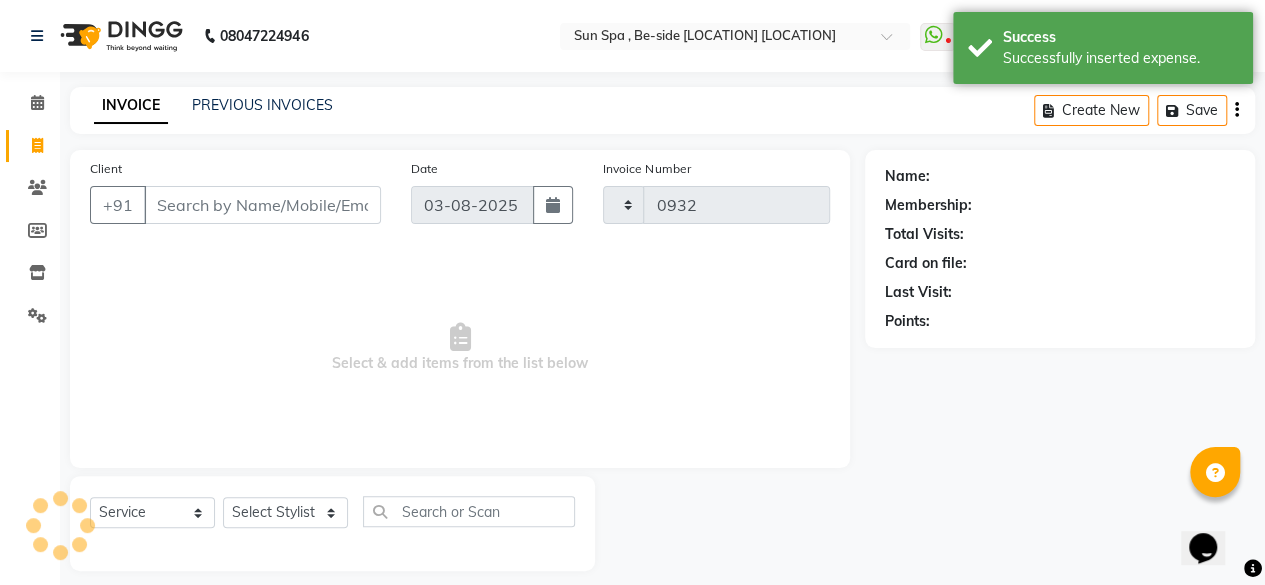 select on "5782" 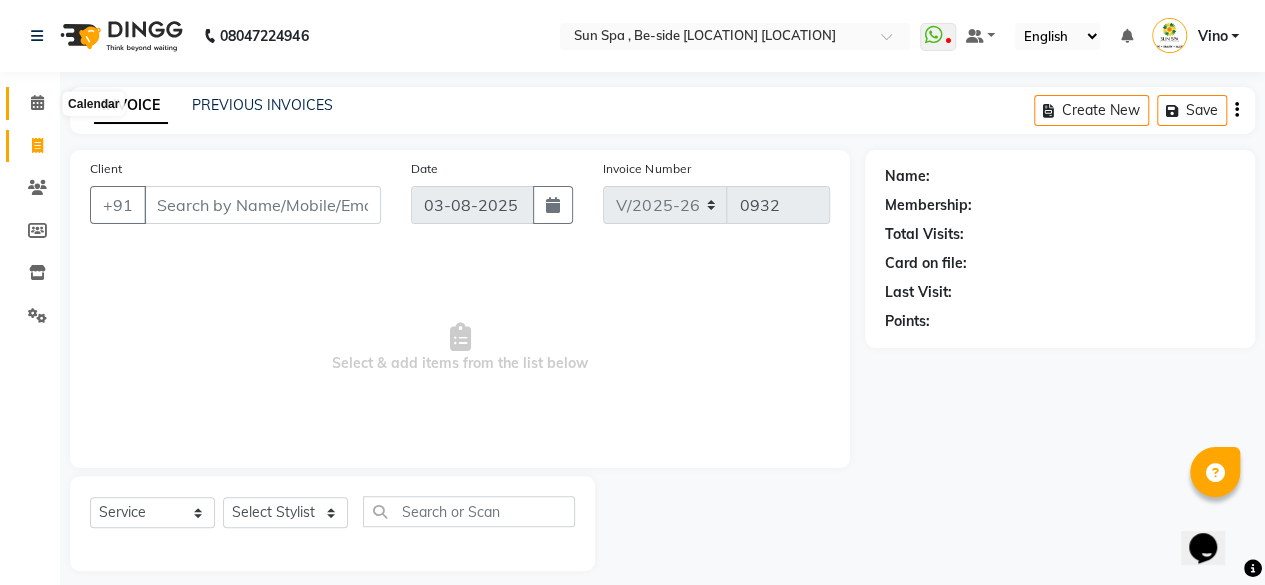 click 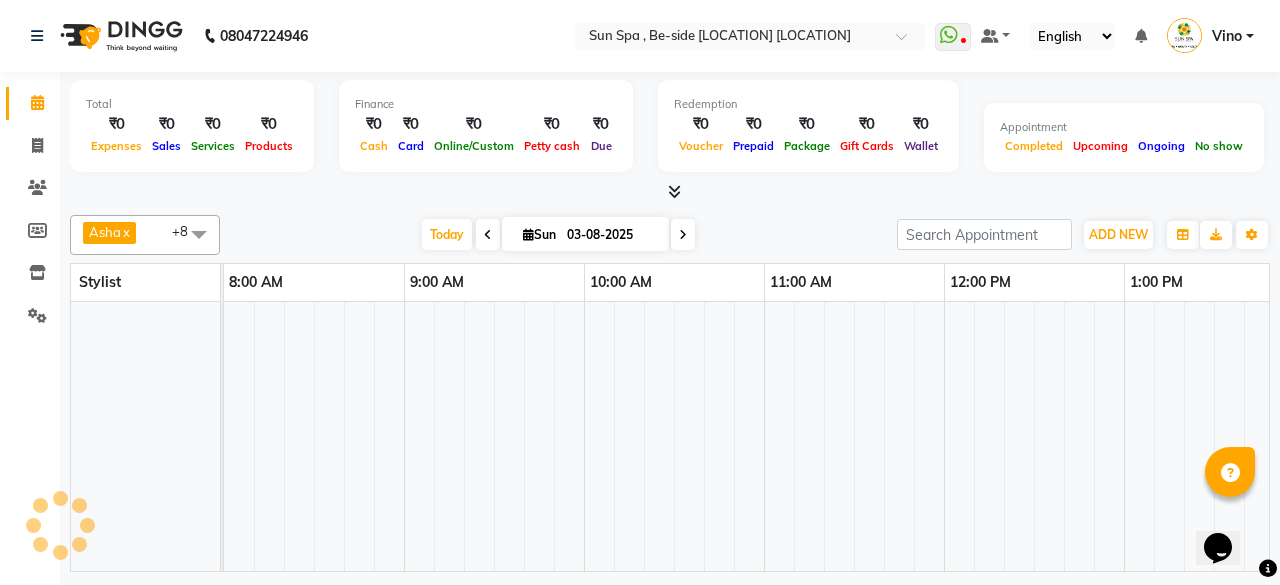 scroll, scrollTop: 0, scrollLeft: 1621, axis: horizontal 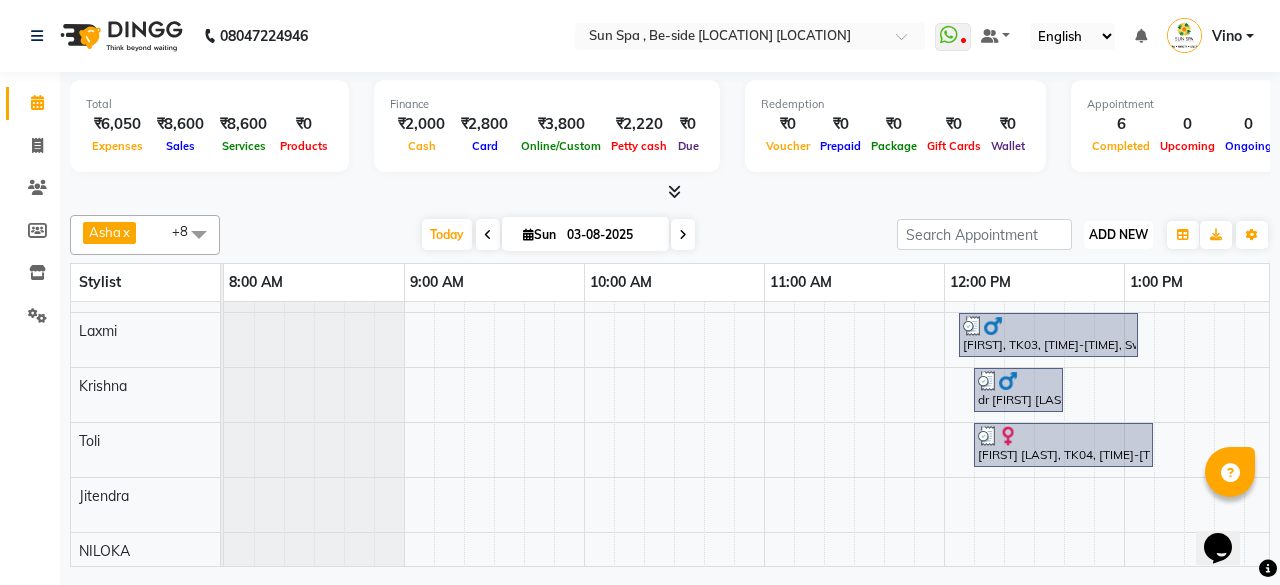 click on "ADD NEW" at bounding box center (1118, 234) 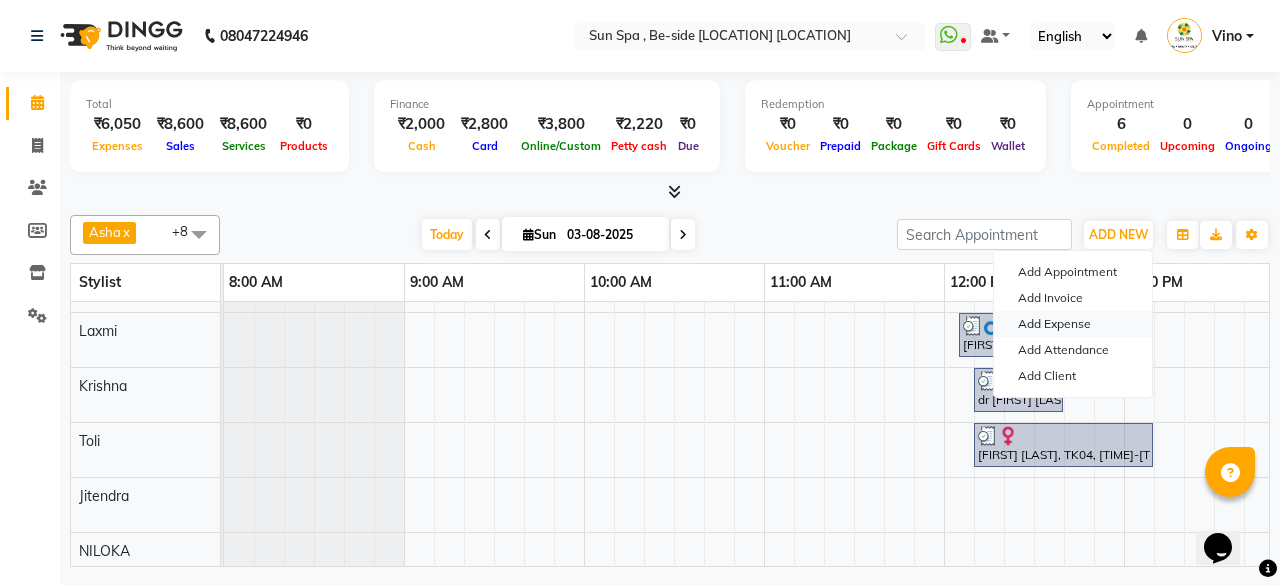 click on "Add Expense" at bounding box center [1073, 324] 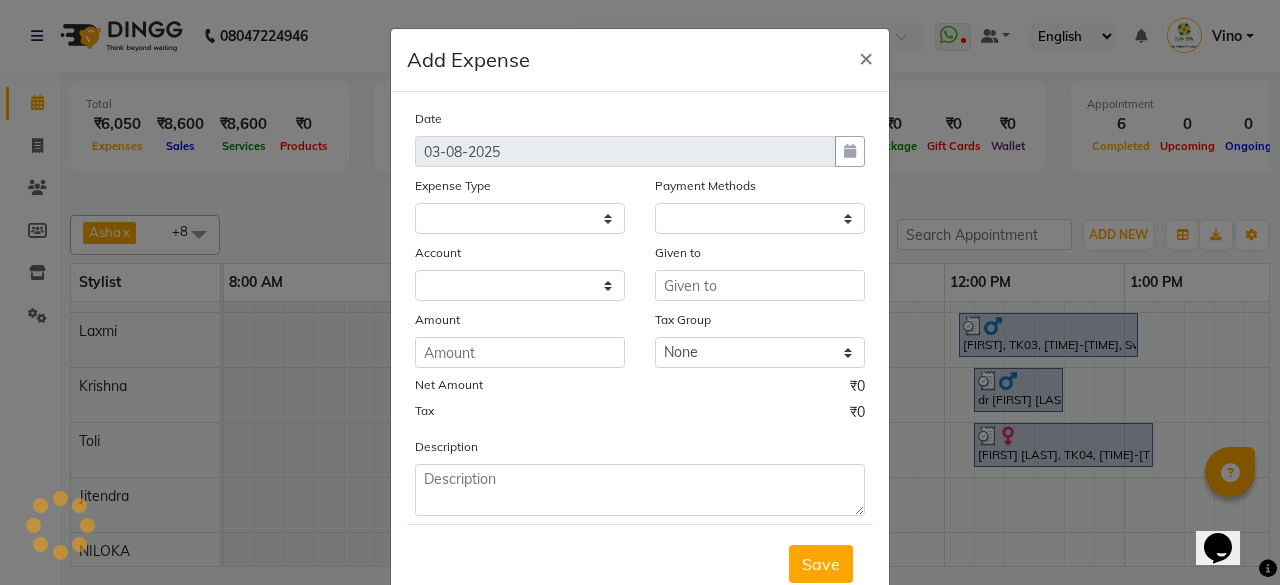 select 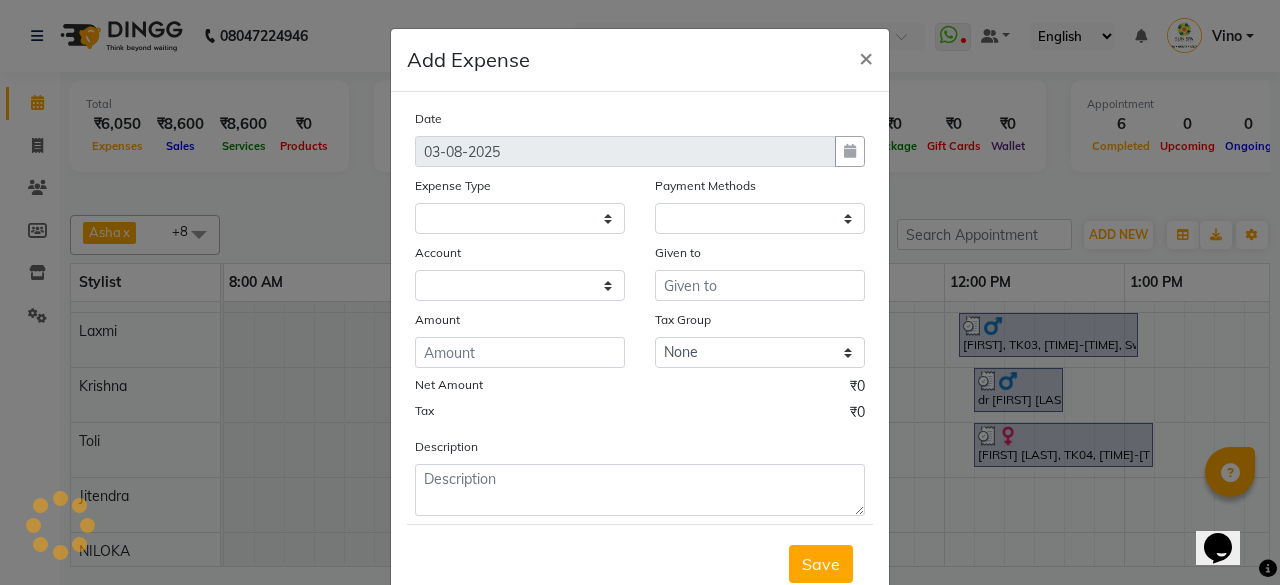 select on "1" 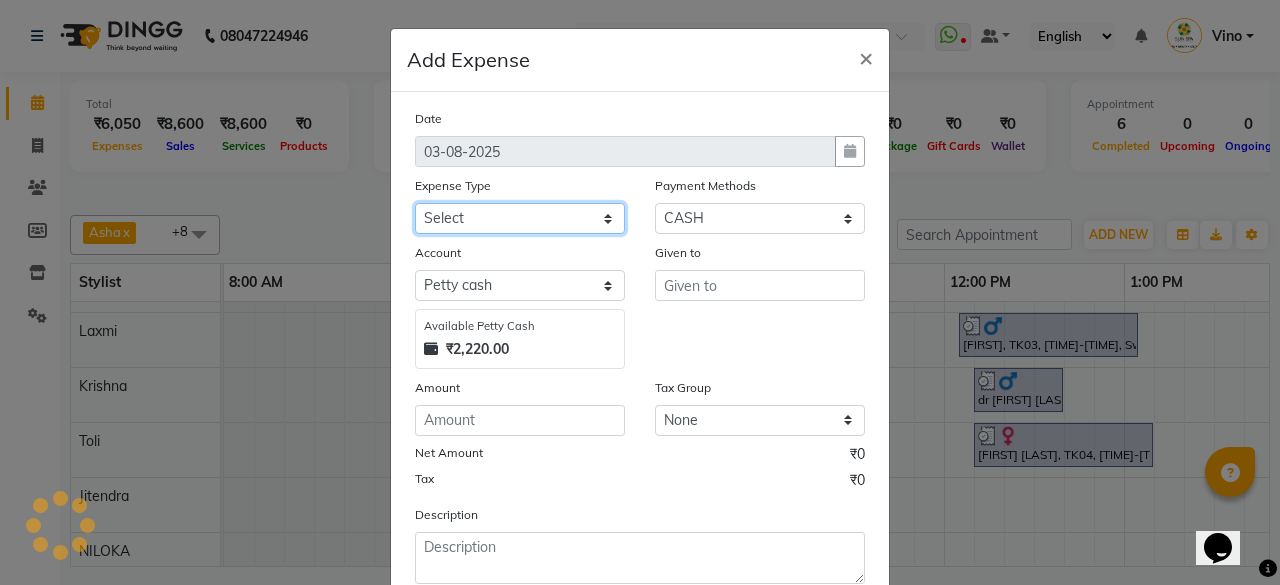 click on "Select Advance Salary Bank charges Car maintenance Cash transfer to bank Cash transfer to hub Client Snacks Events Expance Fuel Incentive JUSTDAIL Loan Repayment Maintenance Marketing Miscellaneous [FIRST] [LAST] Other Pantry Product Room Rent staff Salary Shop Rent Staff Snacks Tax Tea & Refreshment Utilities" 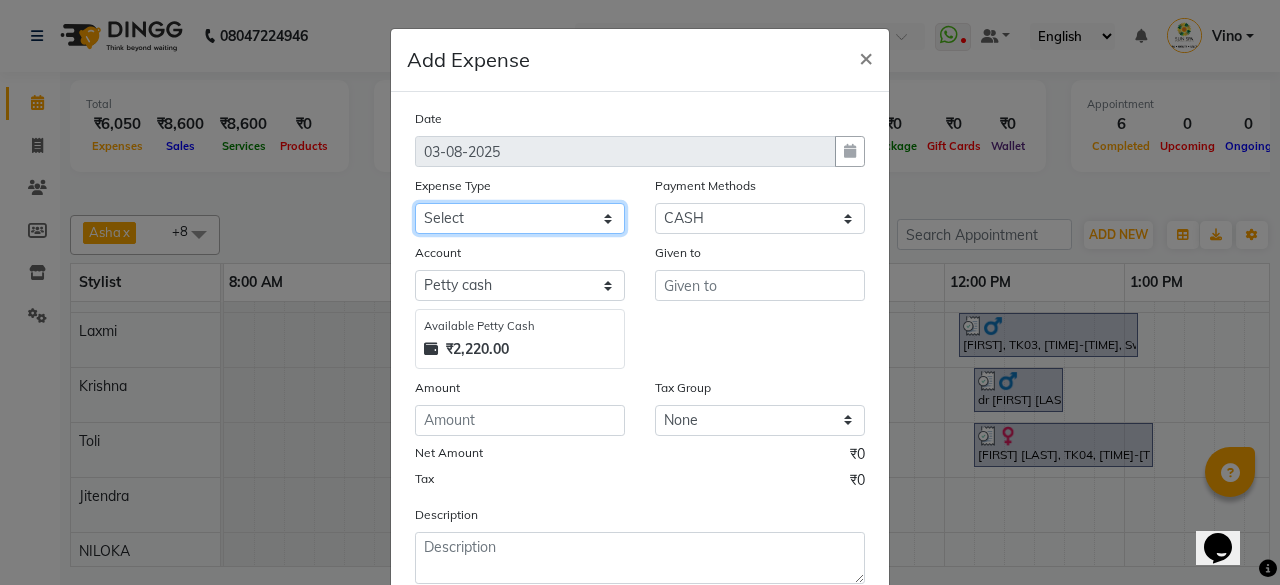 select on "12828" 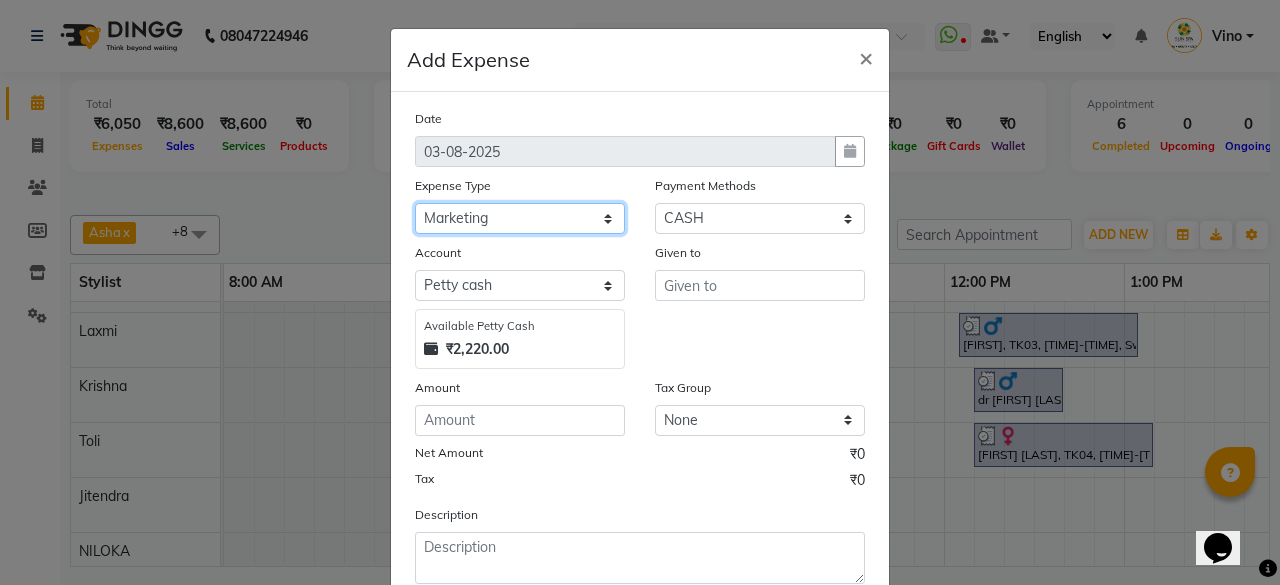 click on "Select Advance Salary Bank charges Car maintenance Cash transfer to bank Cash transfer to hub Client Snacks Events Expance Fuel Incentive JUSTDAIL Loan Repayment Maintenance Marketing Miscellaneous [FIRST] [LAST] Other Pantry Product Room Rent staff Salary Shop Rent Staff Snacks Tax Tea & Refreshment Utilities" 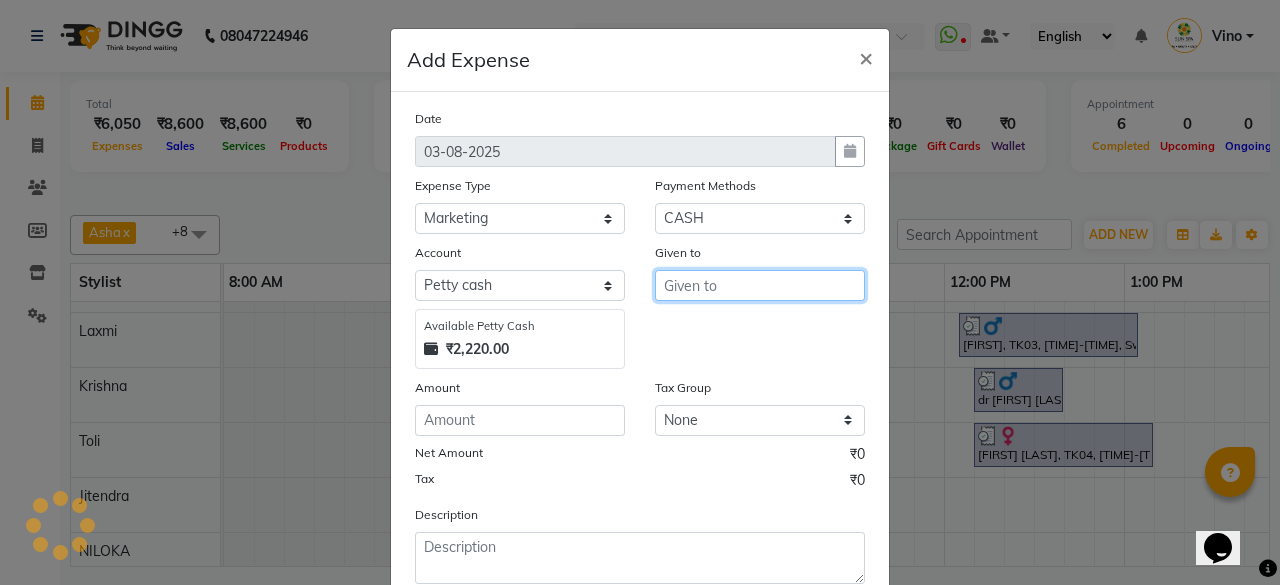 click at bounding box center [760, 285] 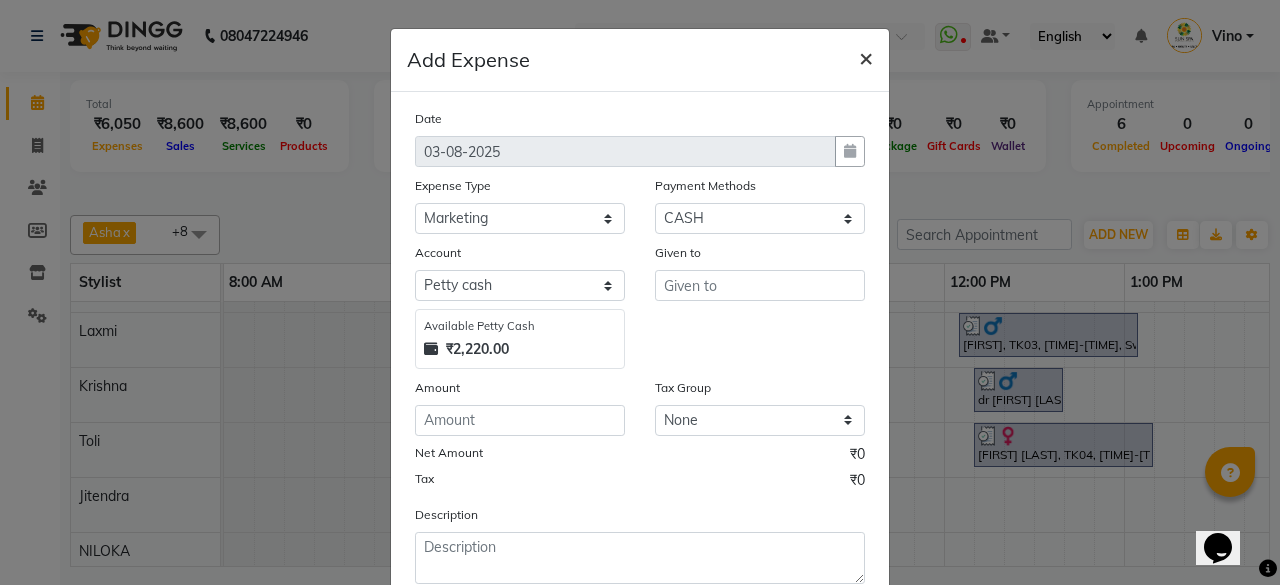 click on "×" 